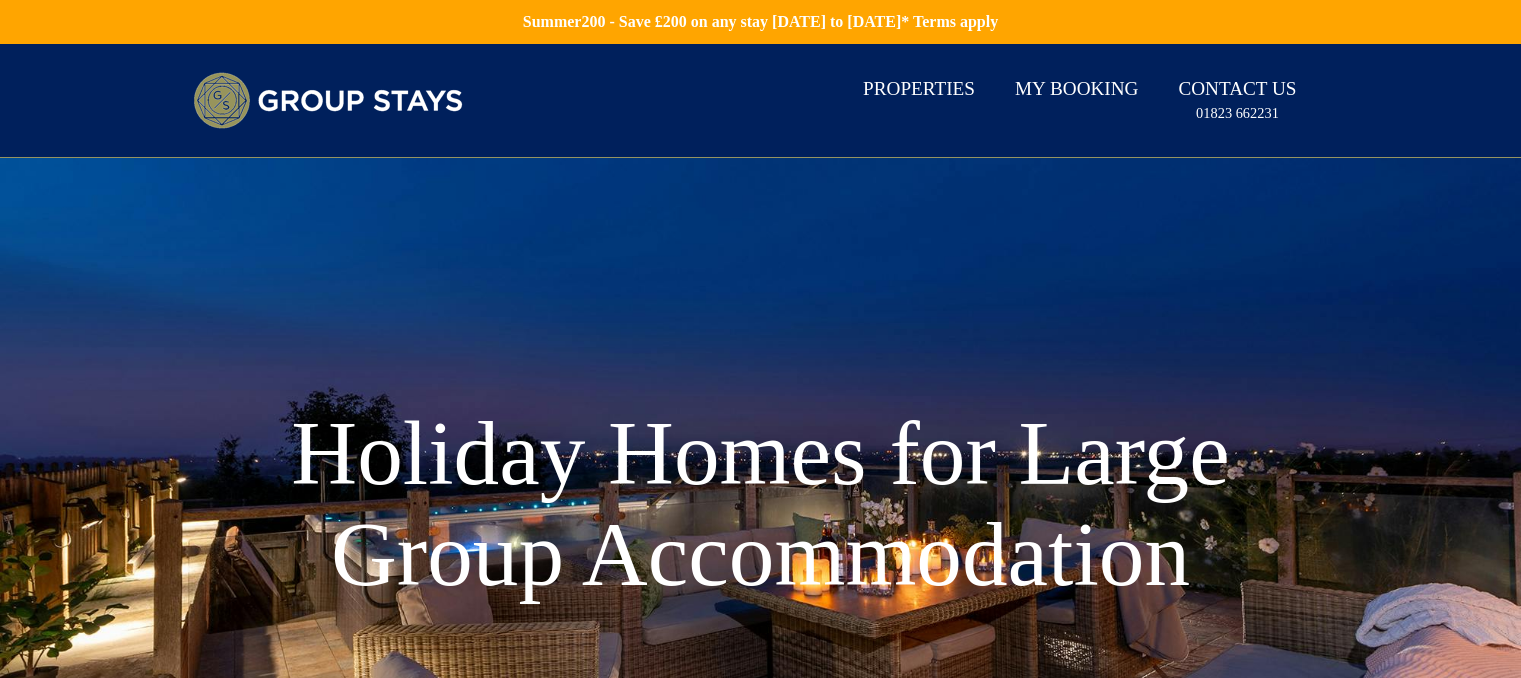scroll, scrollTop: 0, scrollLeft: 0, axis: both 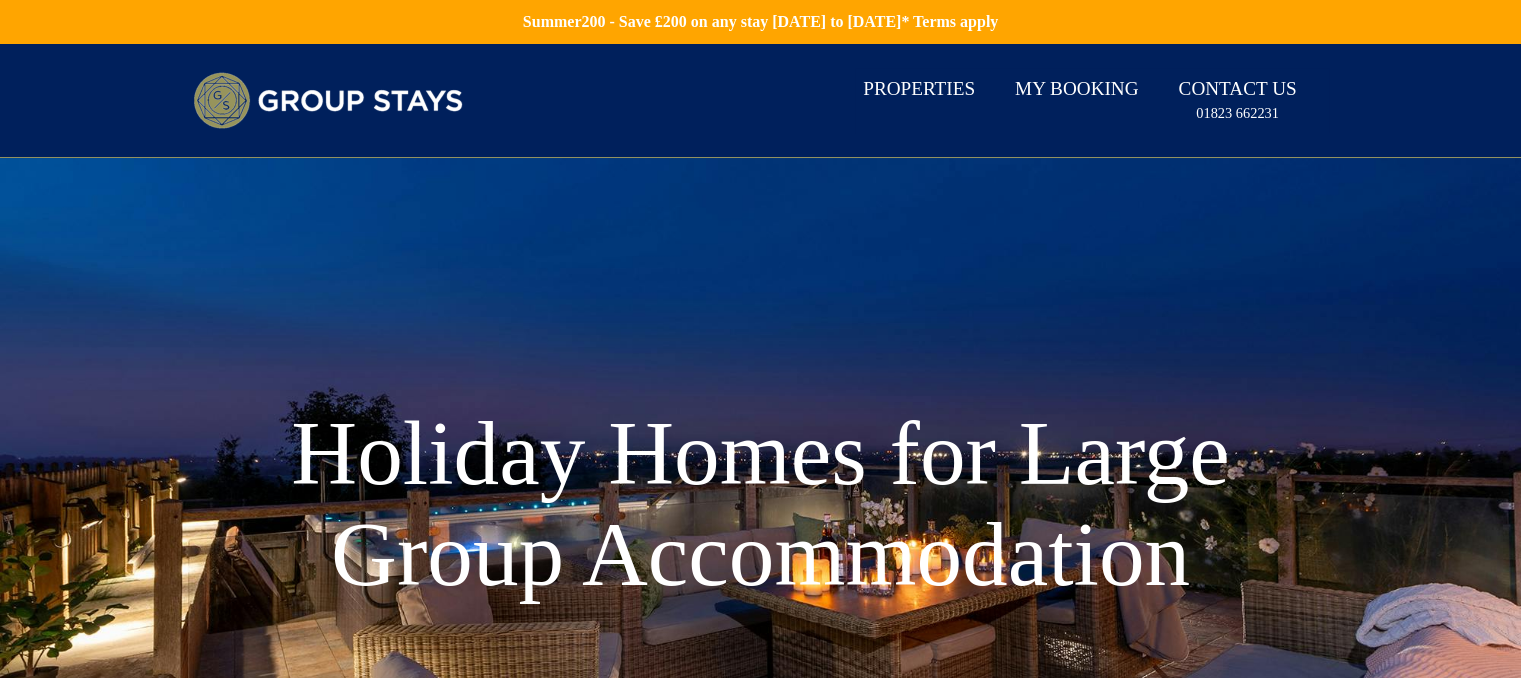 type on "[DATE]" 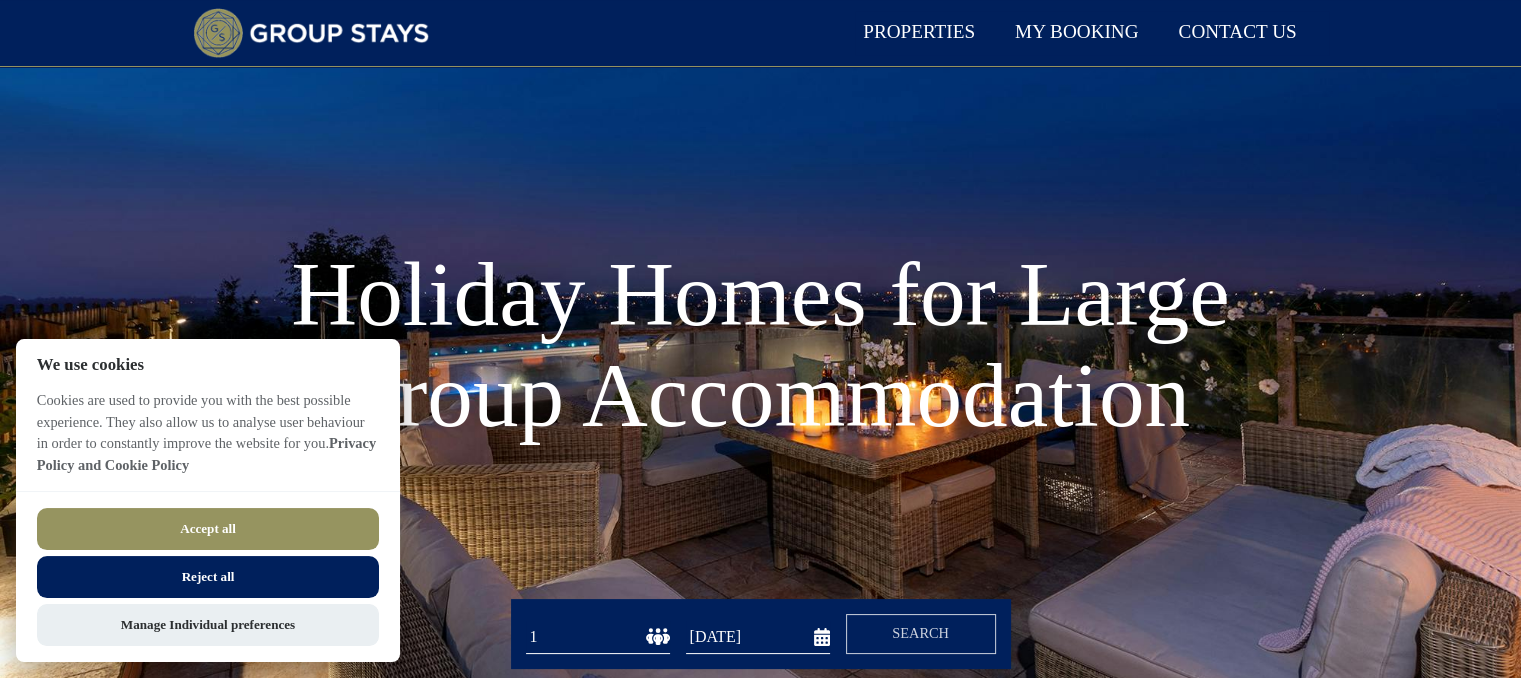 scroll, scrollTop: 127, scrollLeft: 0, axis: vertical 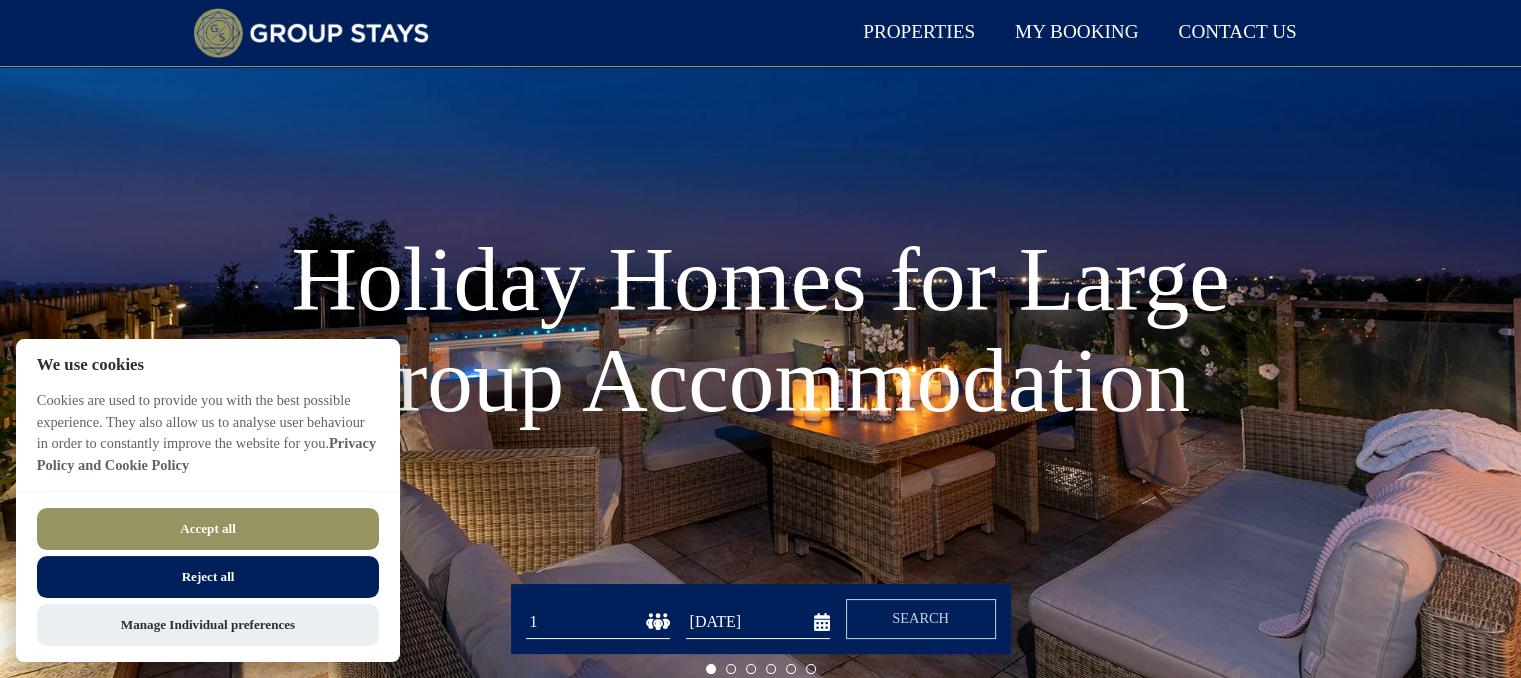 click on "Reject all" at bounding box center (208, 577) 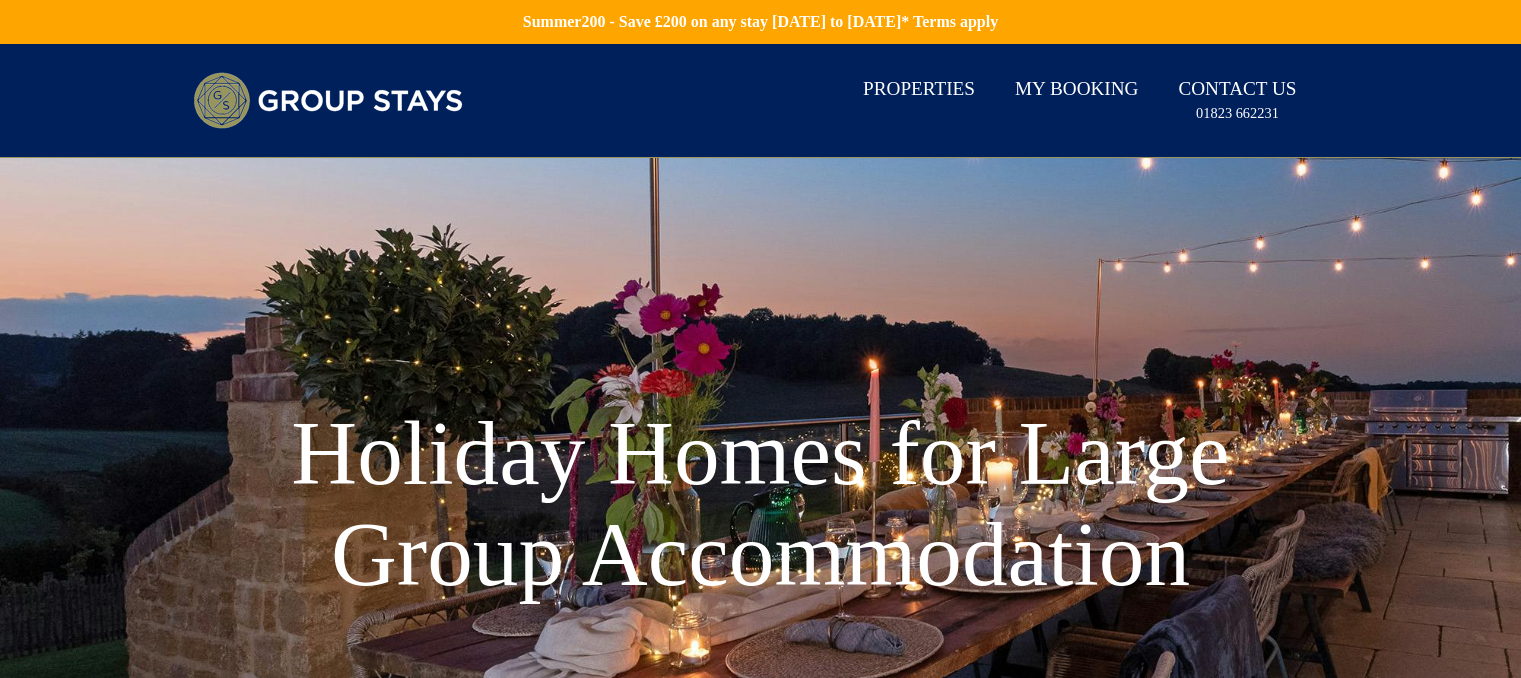 scroll, scrollTop: 173, scrollLeft: 0, axis: vertical 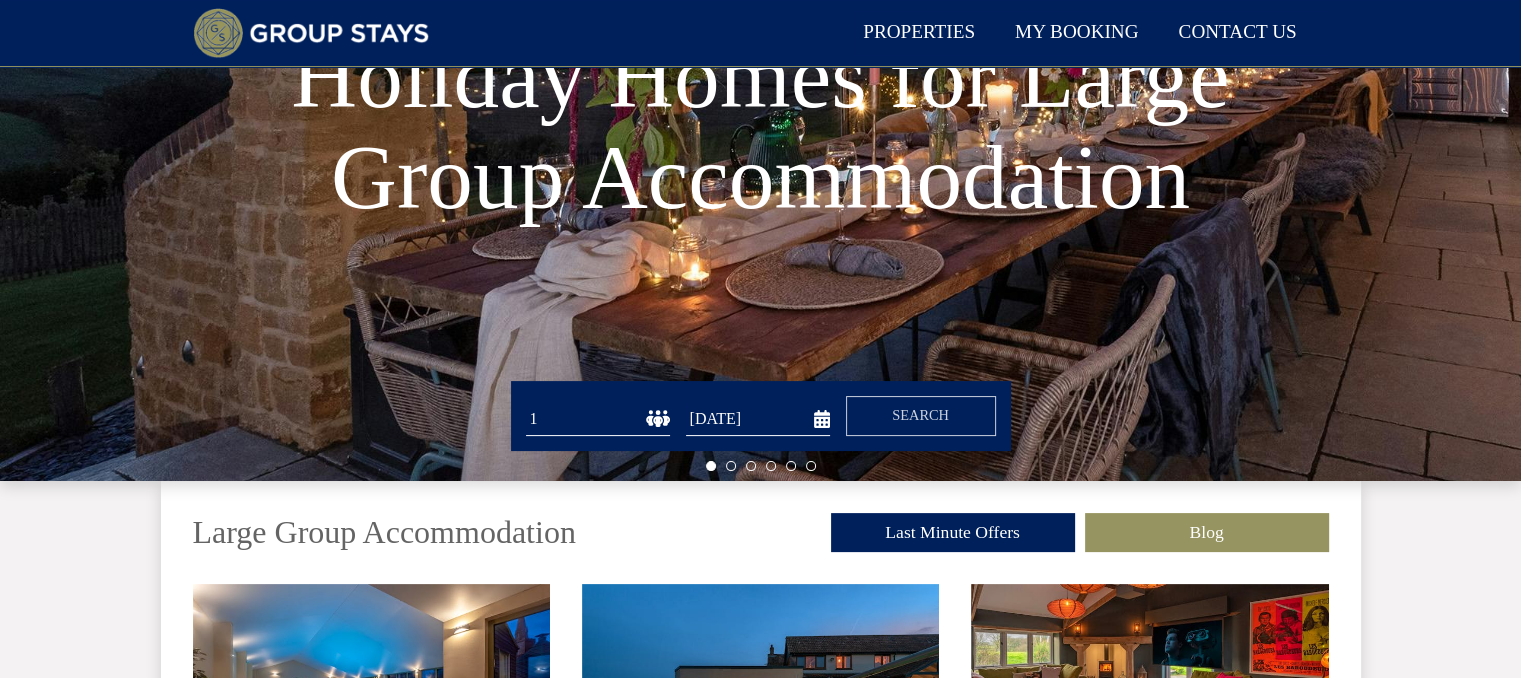 click on "1
2
3
4
5
6
7
8
9
10
11
12
13
14
15
16
17
18
19
20
21
22
23
24
25
26
27
28
29
30
31
32
33
34
35
36
37
38
39
40
41
42
43
44
45
46
47
48
49
50" at bounding box center (598, 419) 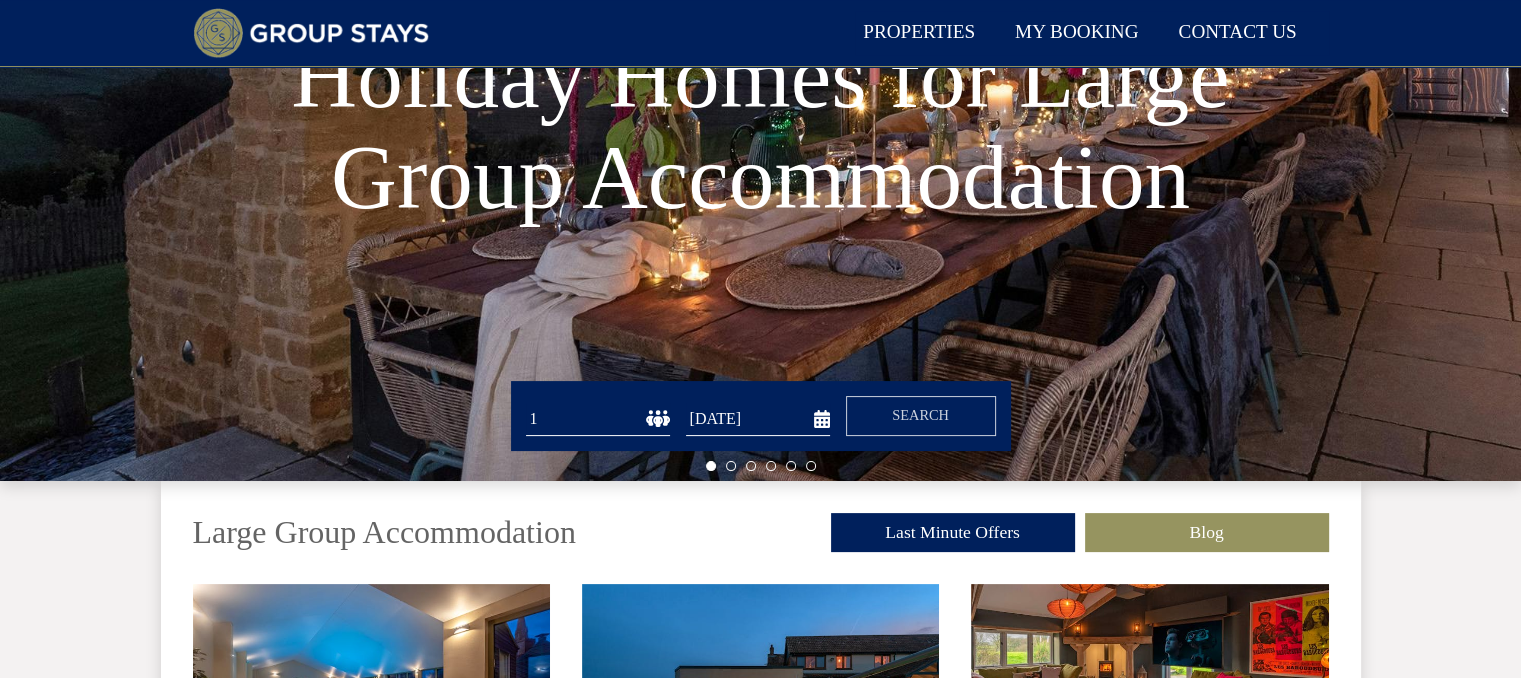 select on "14" 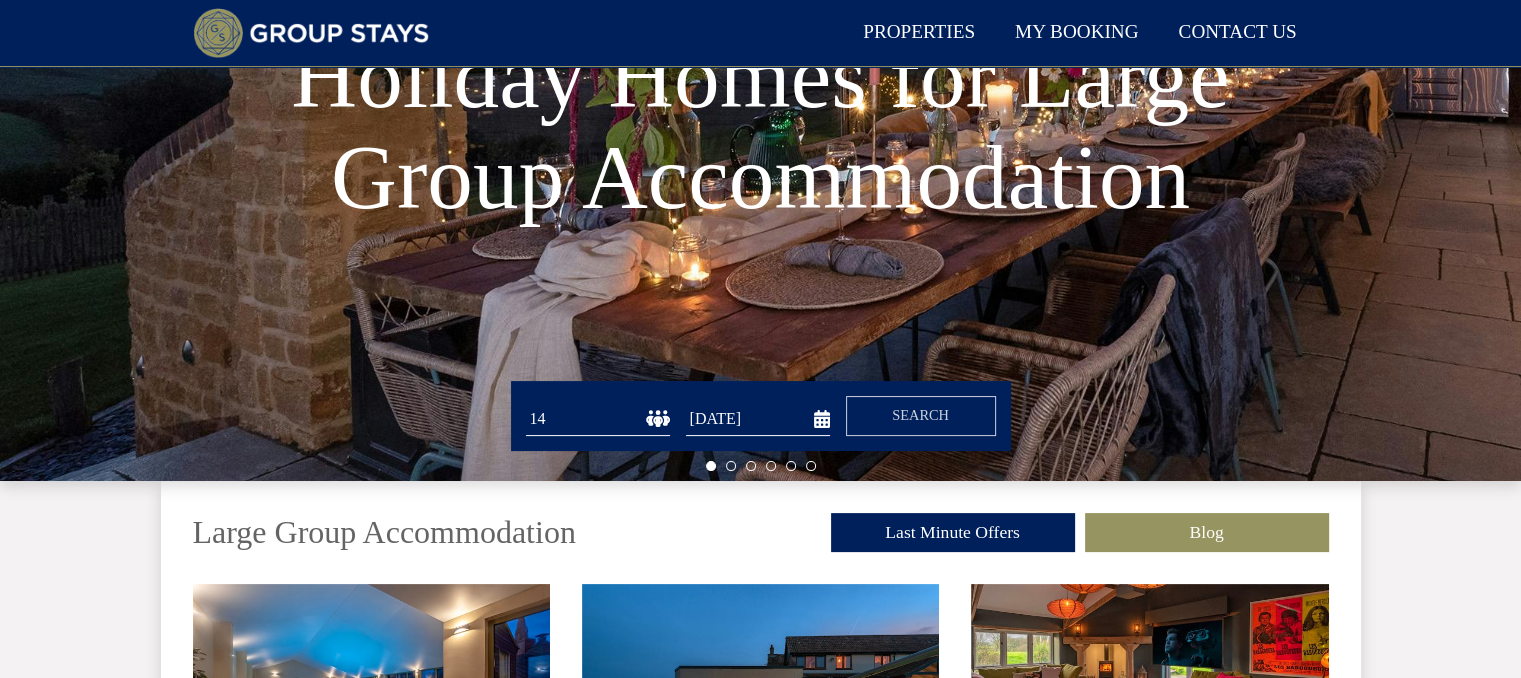 click on "1
2
3
4
5
6
7
8
9
10
11
12
13
14
15
16
17
18
19
20
21
22
23
24
25
26
27
28
29
30
31
32
33
34
35
36
37
38
39
40
41
42
43
44
45
46
47
48
49
50" at bounding box center [598, 419] 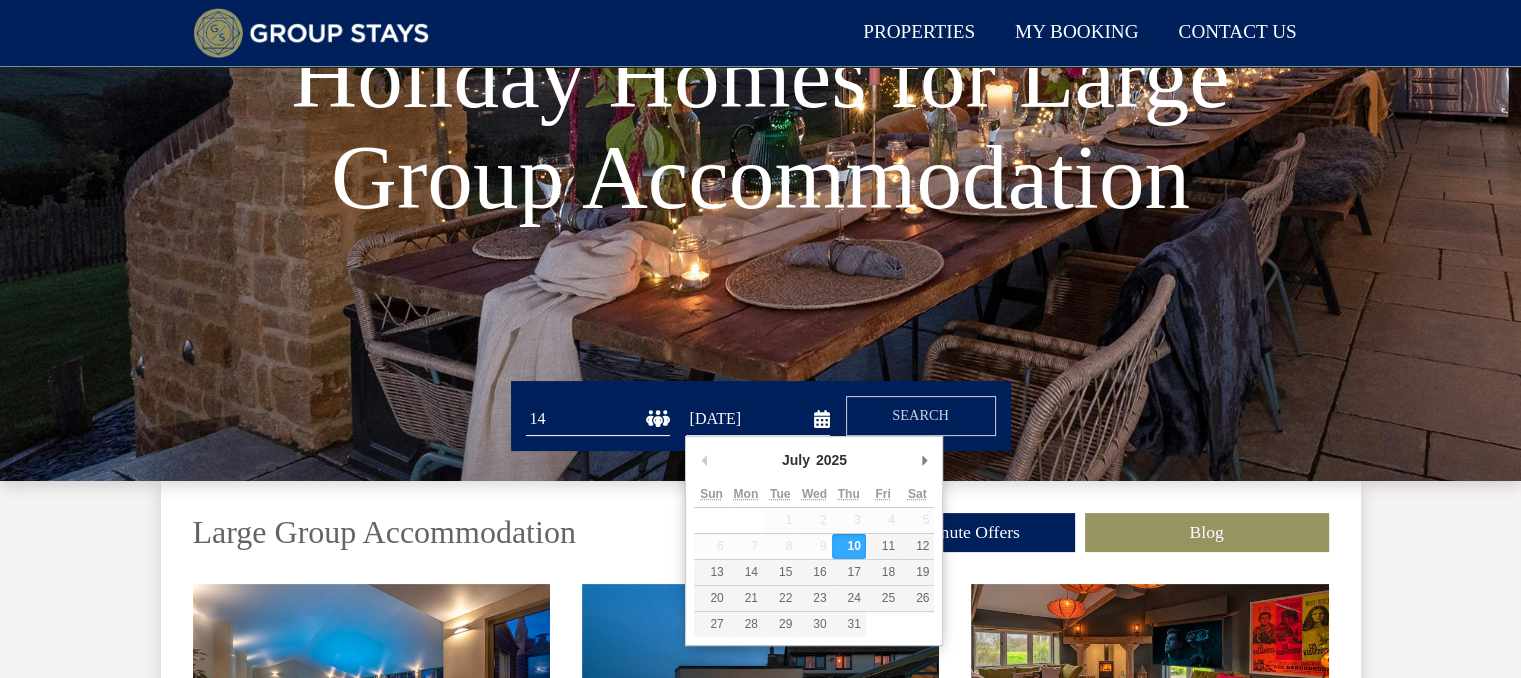 click on "[DATE]" at bounding box center [758, 419] 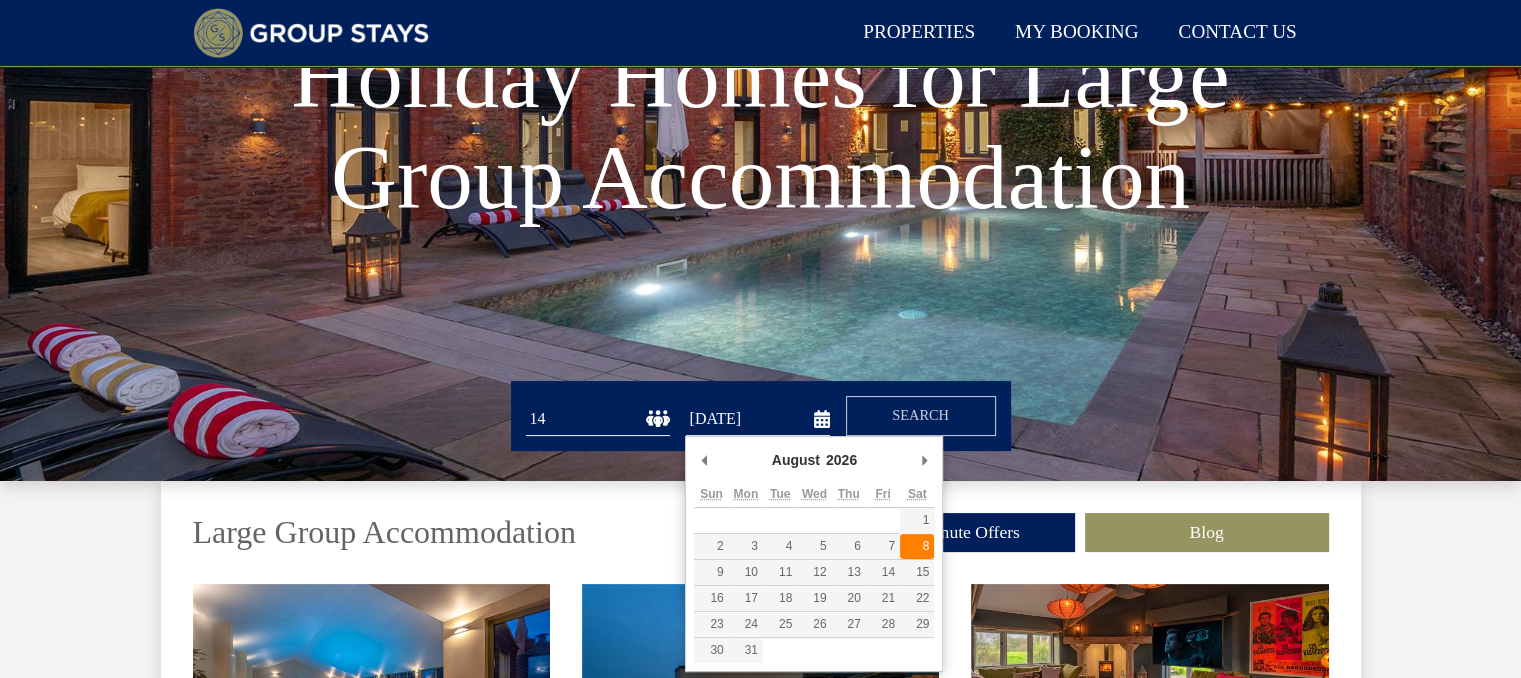 type on "[DATE]" 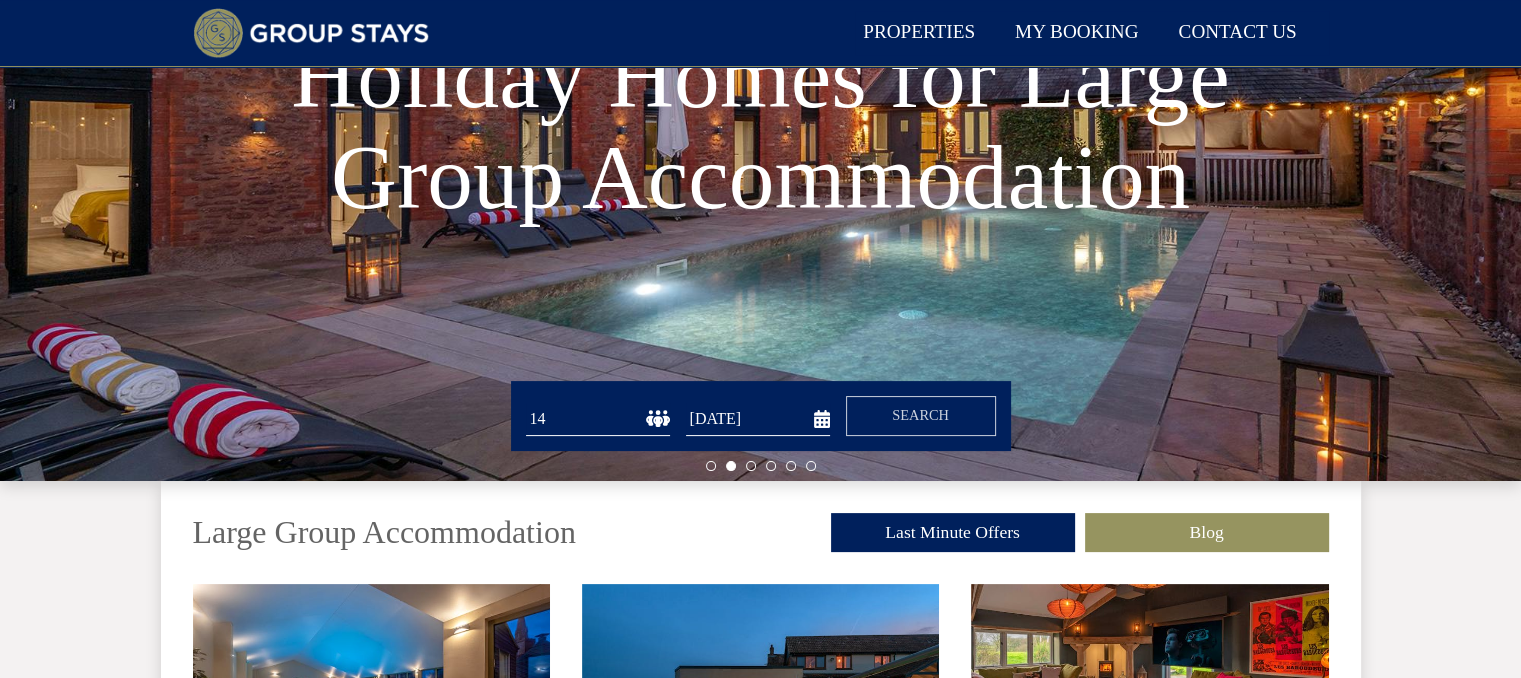 click on "Holiday Homes for Large Group Accommodation" at bounding box center (760, 131) 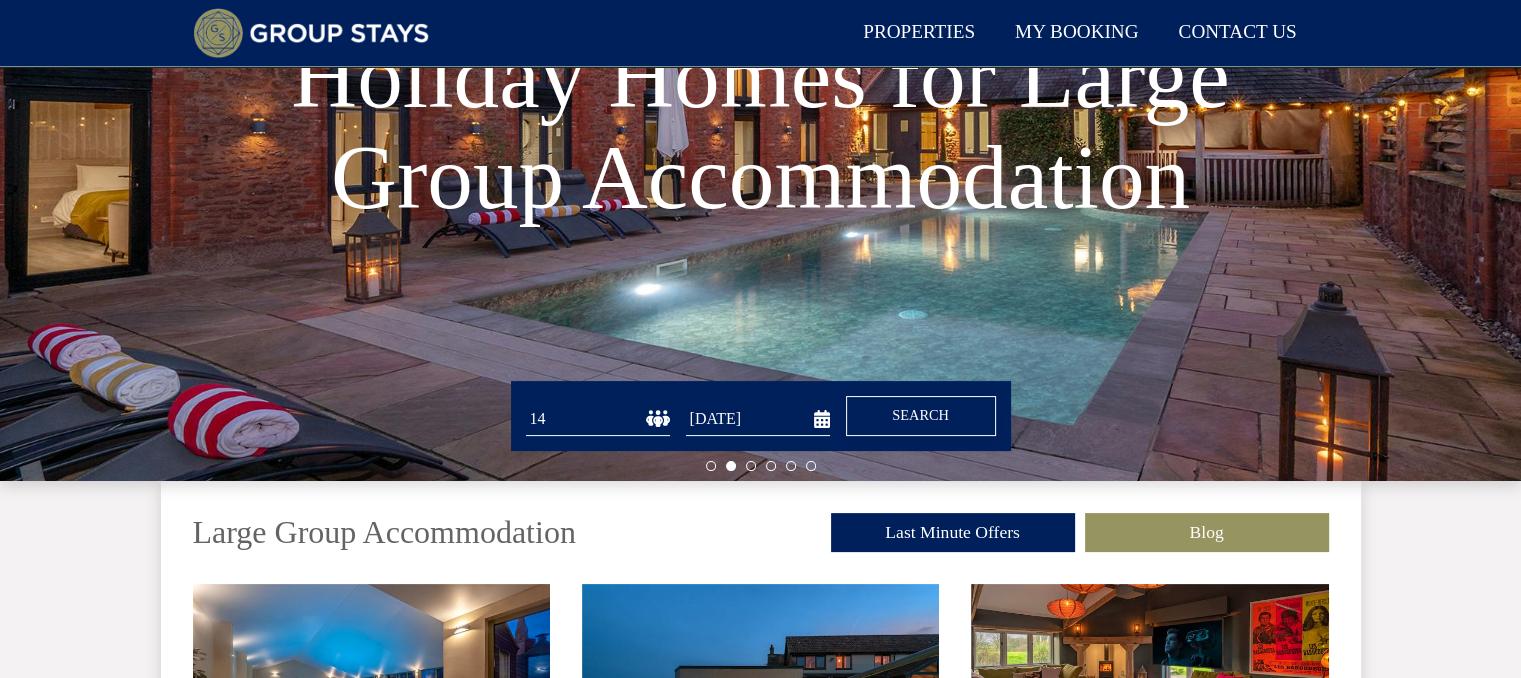 click on "Search" at bounding box center (920, 415) 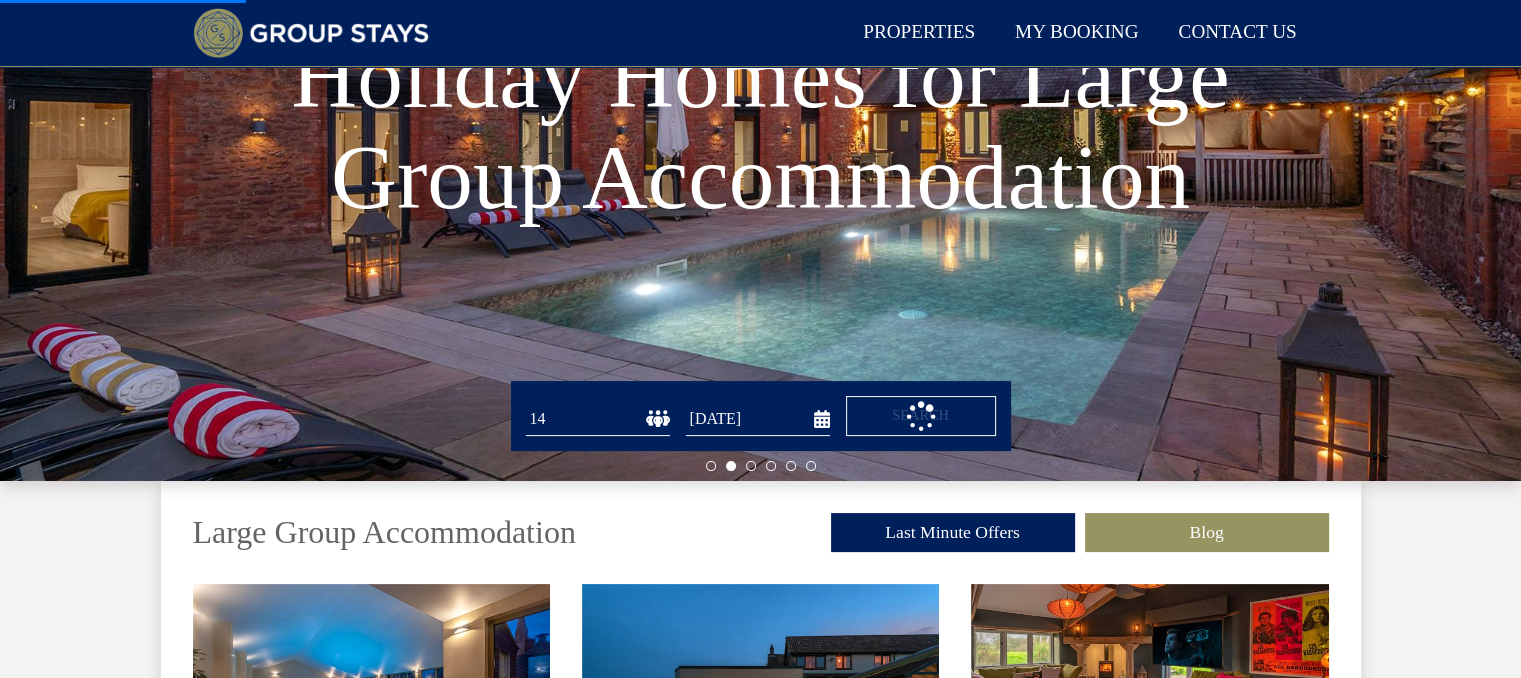 scroll, scrollTop: 0, scrollLeft: 0, axis: both 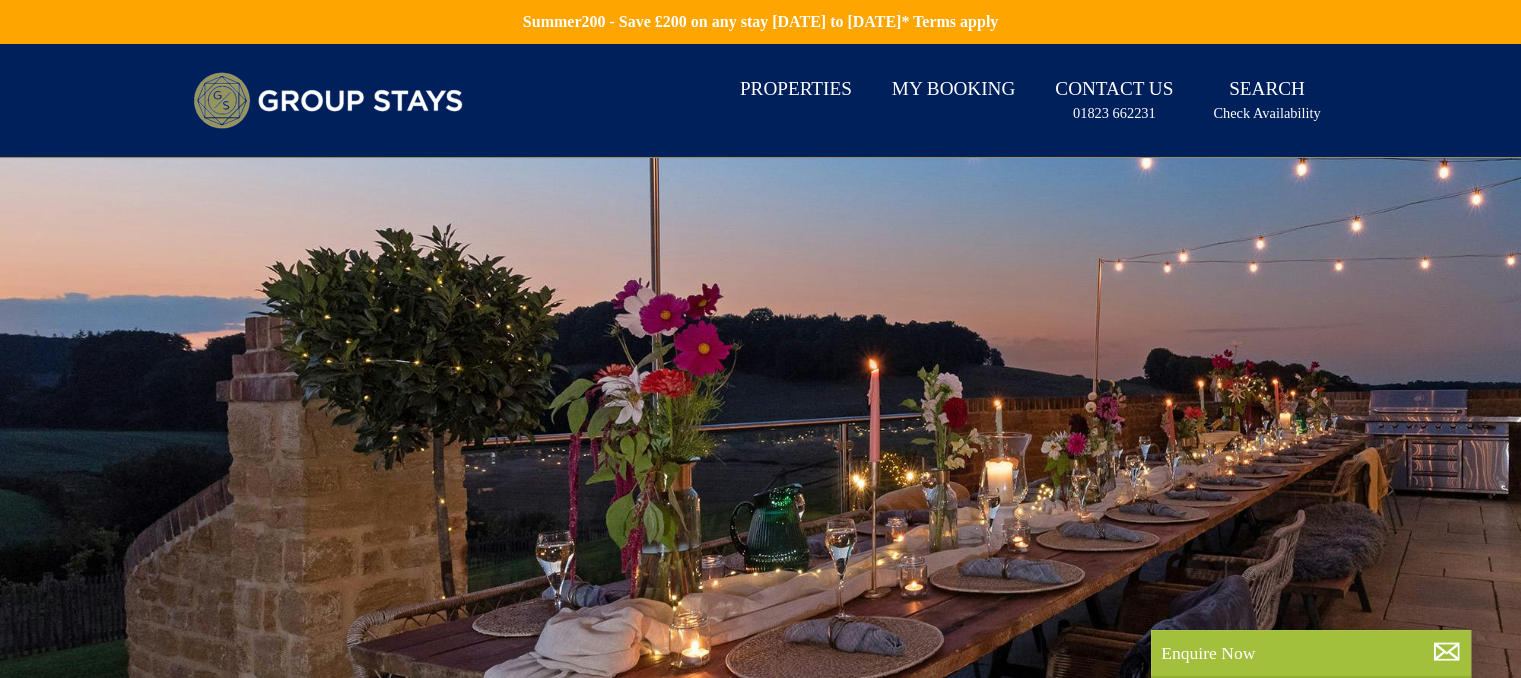 drag, startPoint x: 1068, startPoint y: 468, endPoint x: 1239, endPoint y: 519, distance: 178.44327 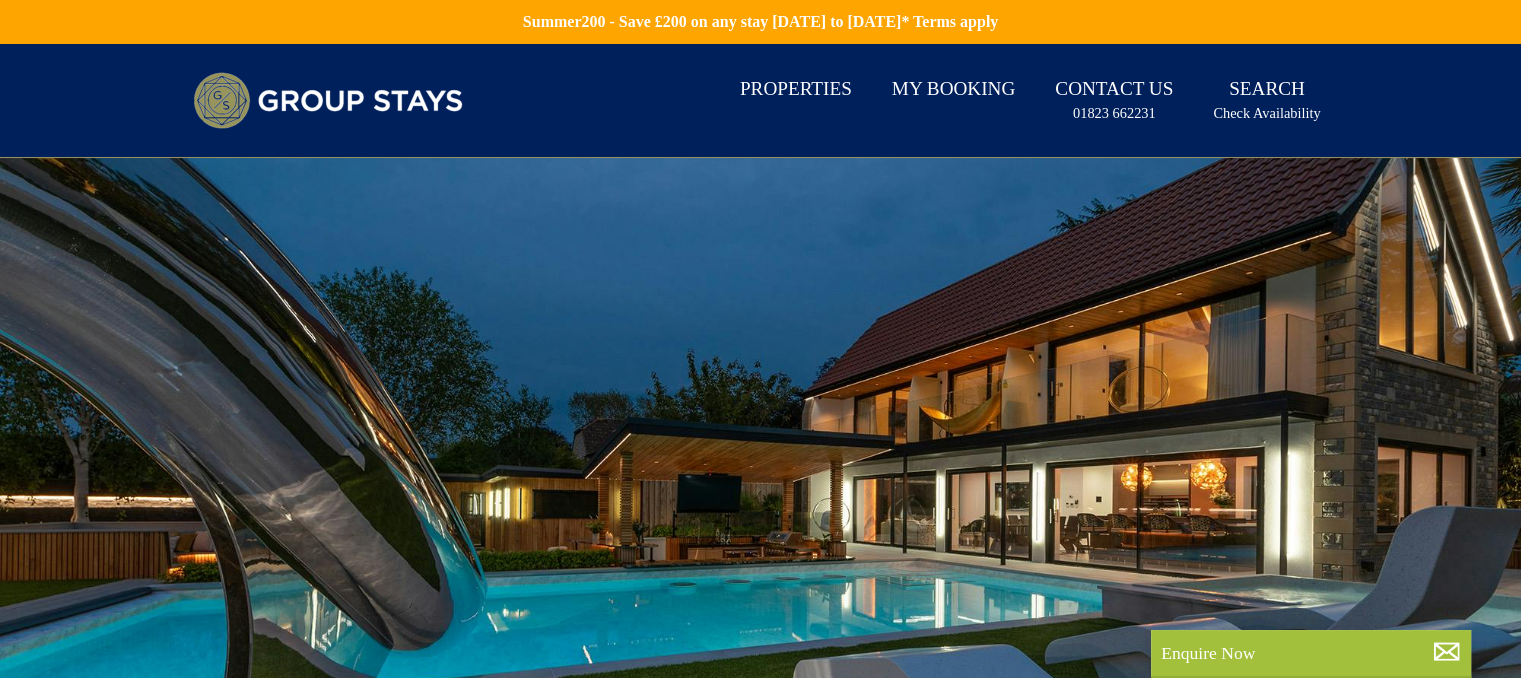click at bounding box center [760, 508] 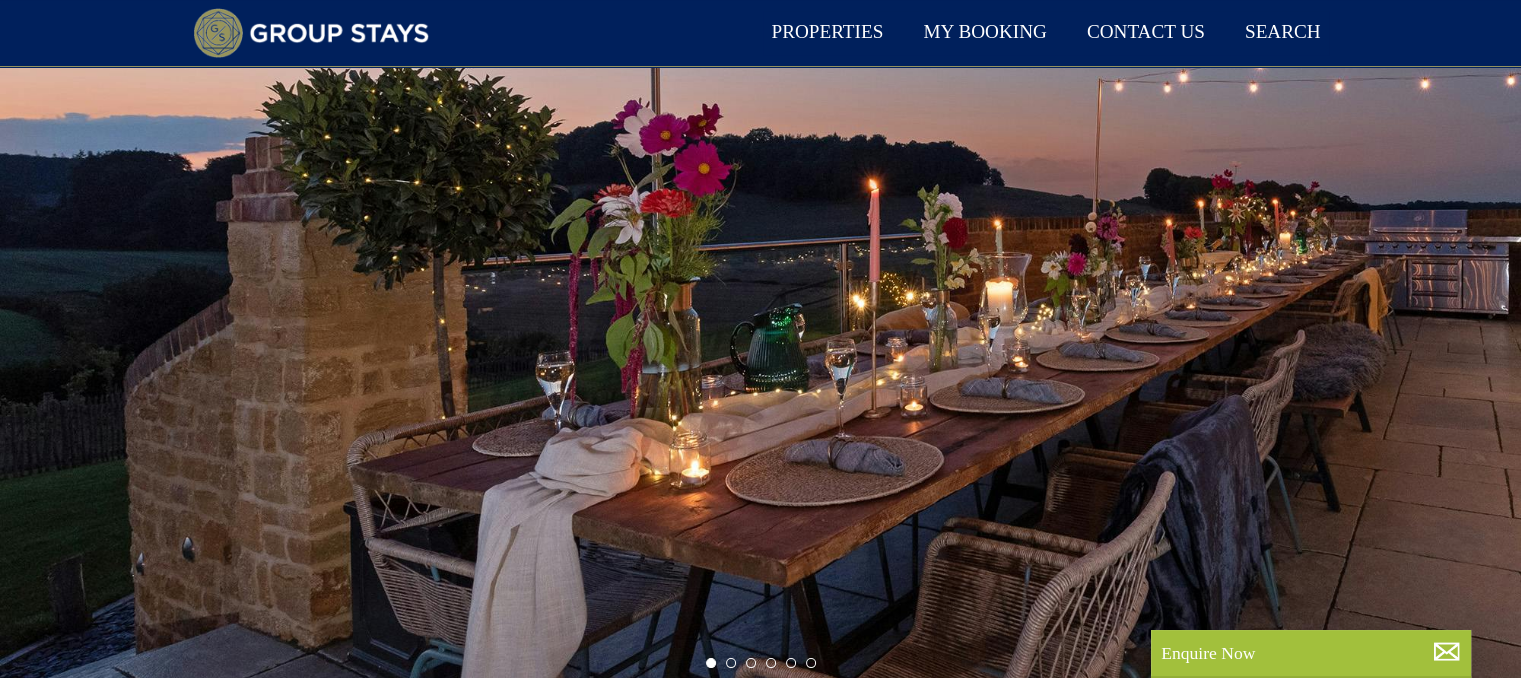scroll, scrollTop: 132, scrollLeft: 0, axis: vertical 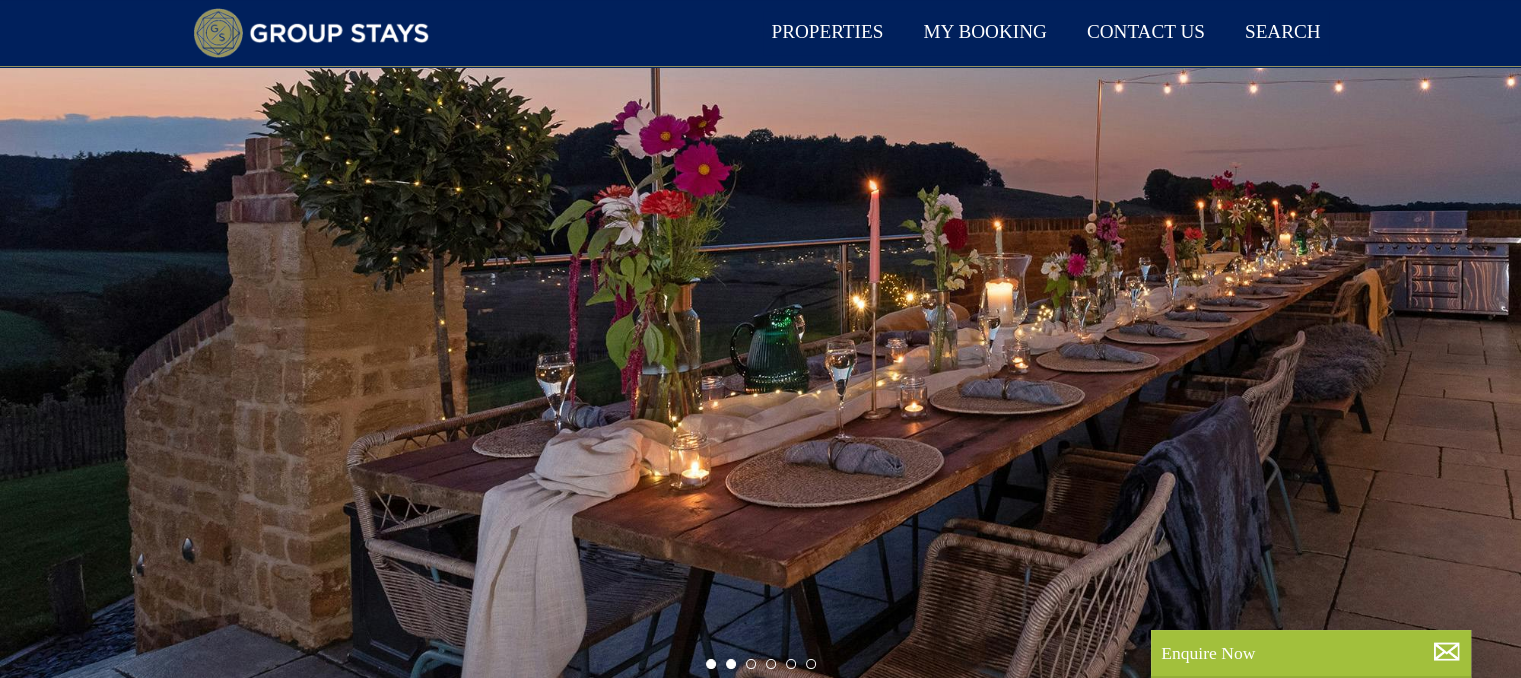 click at bounding box center (731, 664) 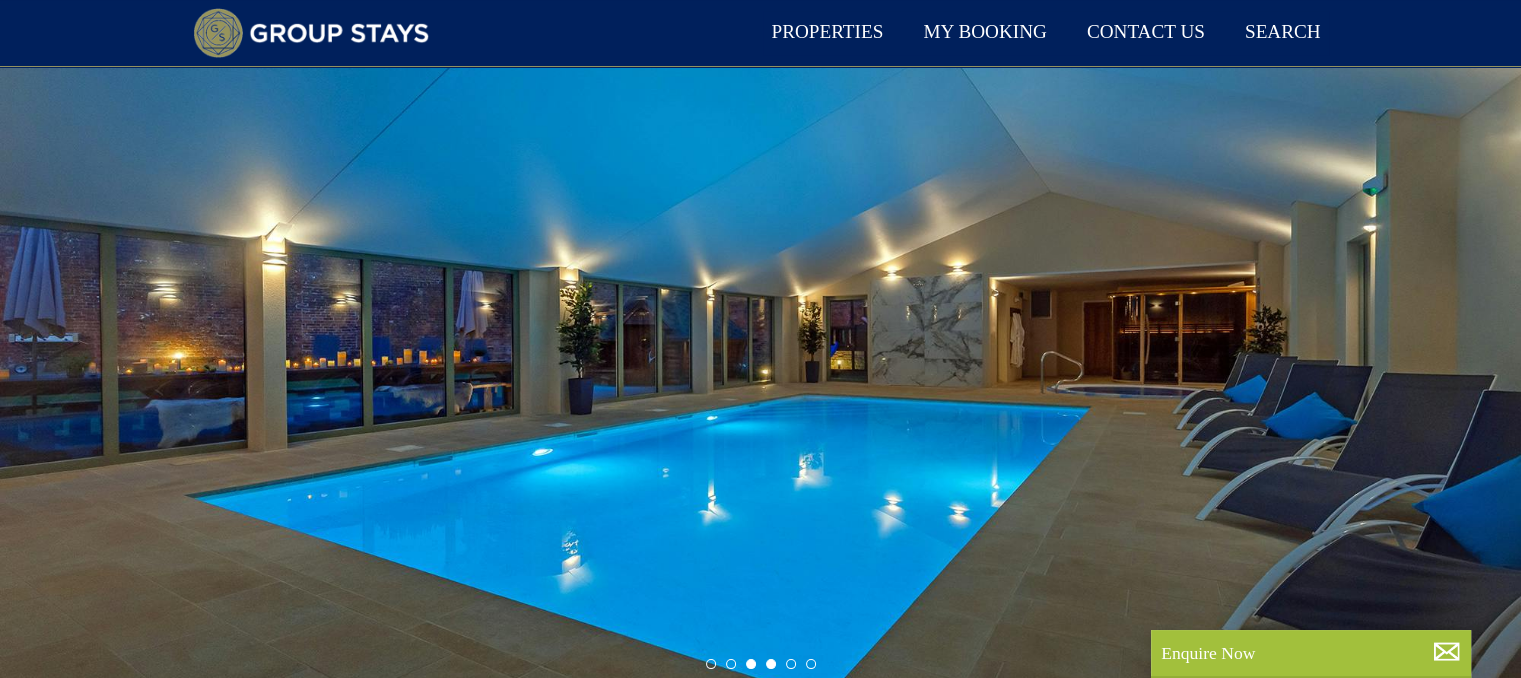 click at bounding box center [771, 664] 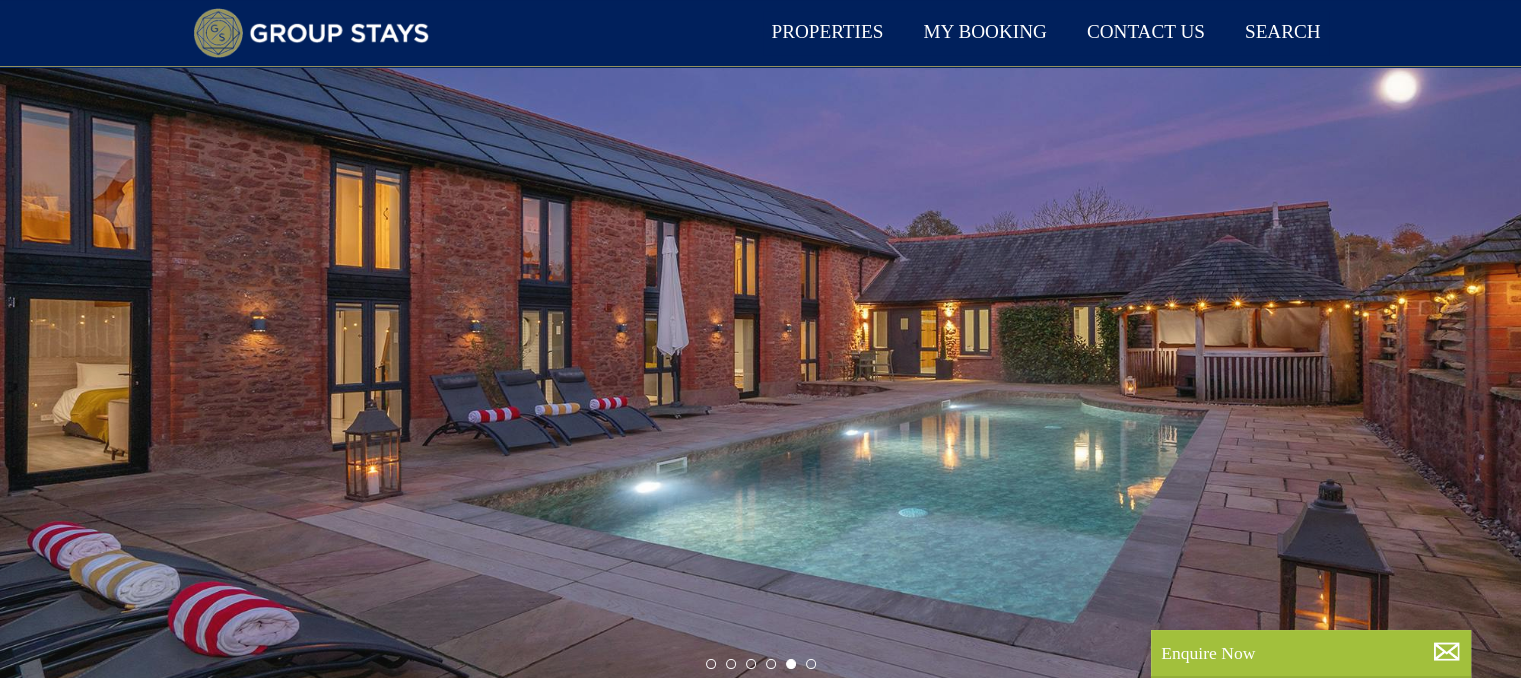 click at bounding box center [791, 664] 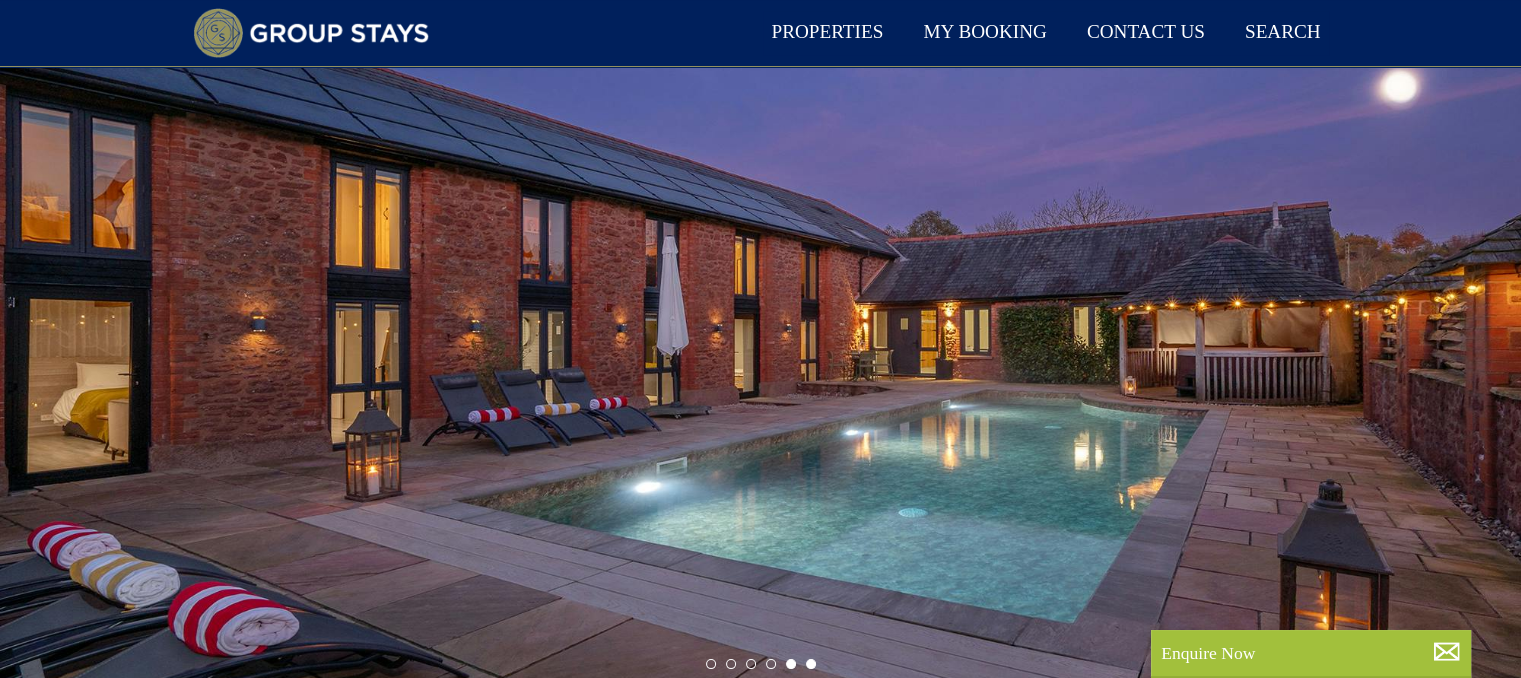 click at bounding box center [811, 664] 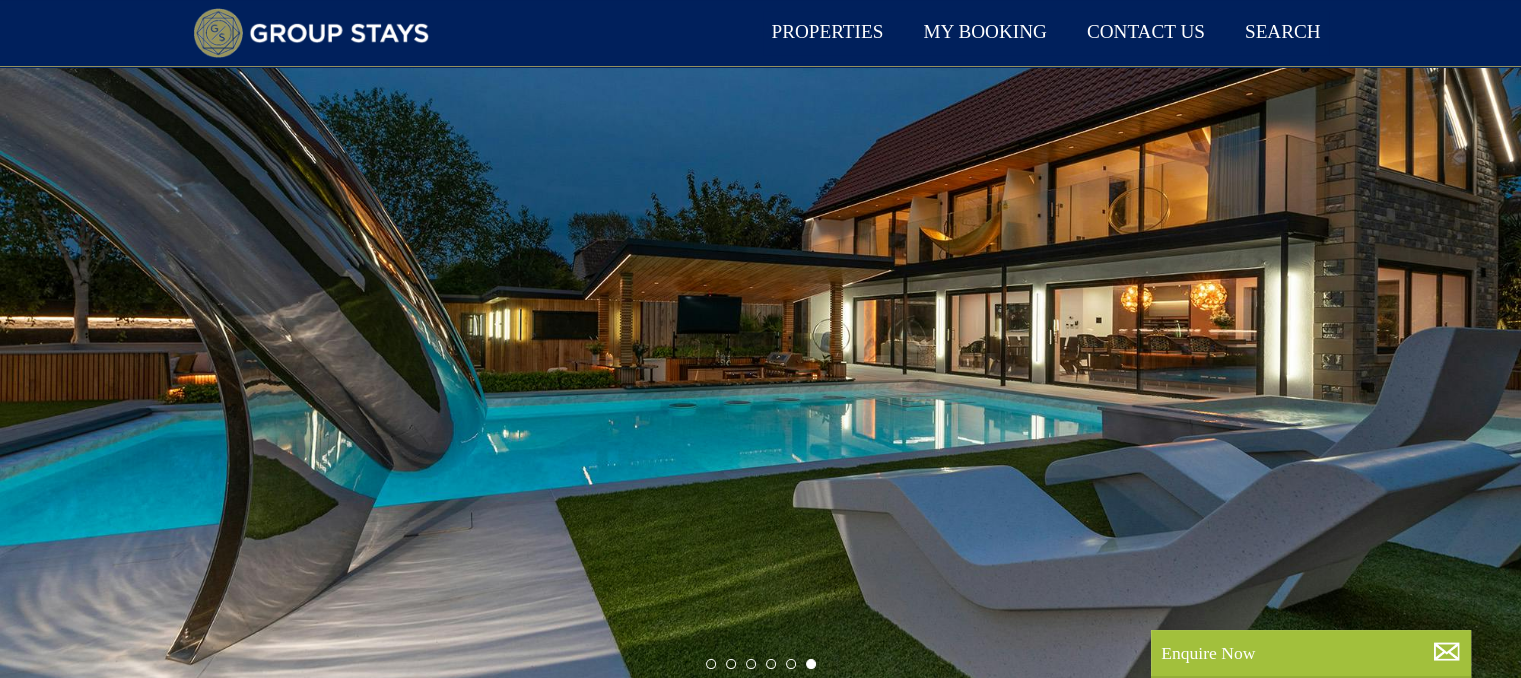 click at bounding box center [760, 329] 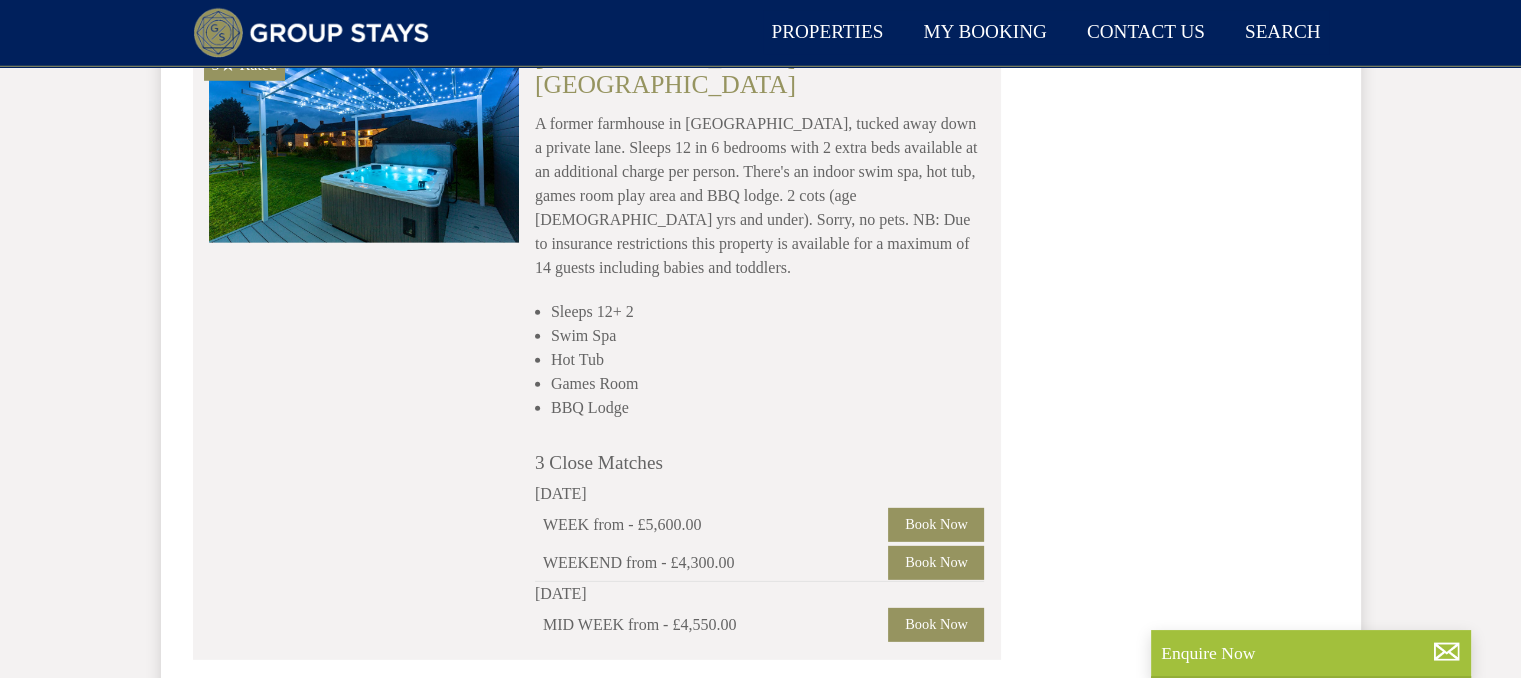 scroll, scrollTop: 13452, scrollLeft: 0, axis: vertical 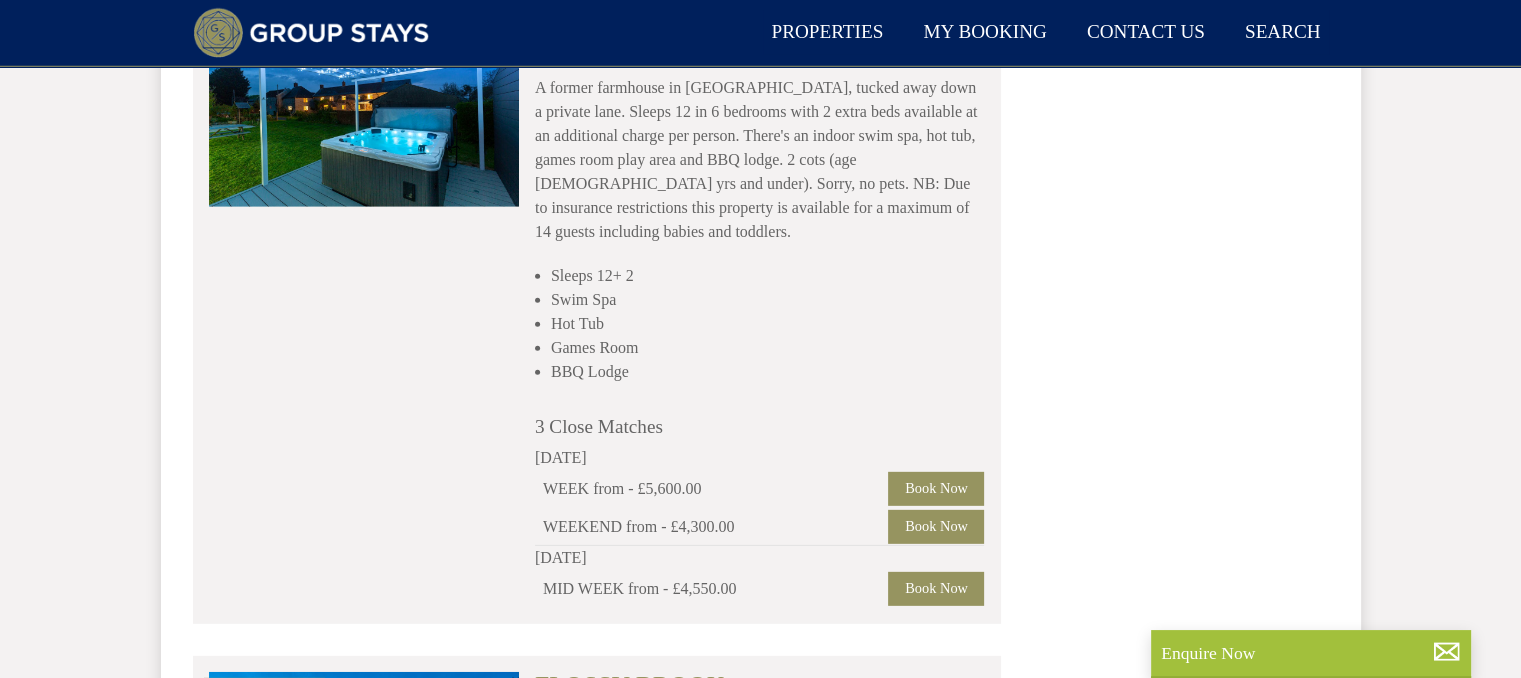 click on "Load More" at bounding box center (596, 1217) 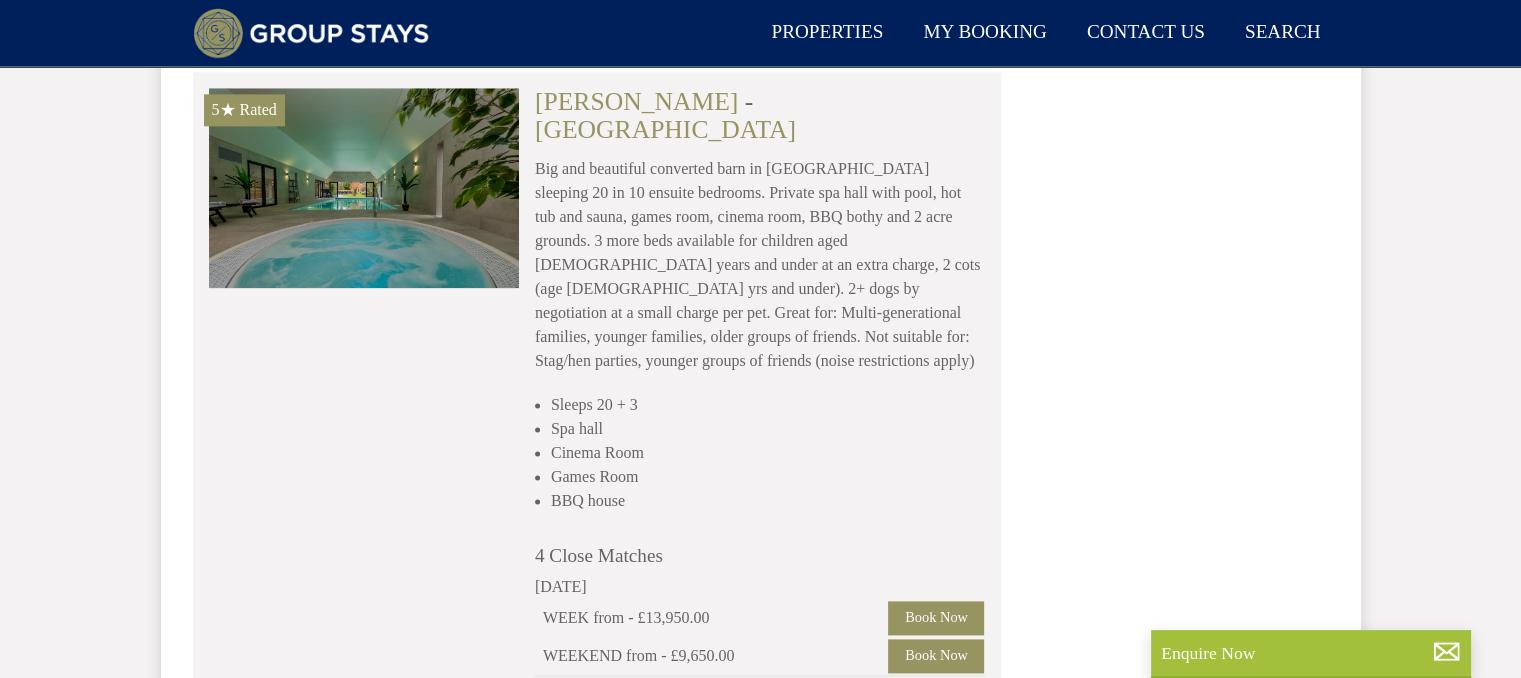 scroll, scrollTop: 25346, scrollLeft: 0, axis: vertical 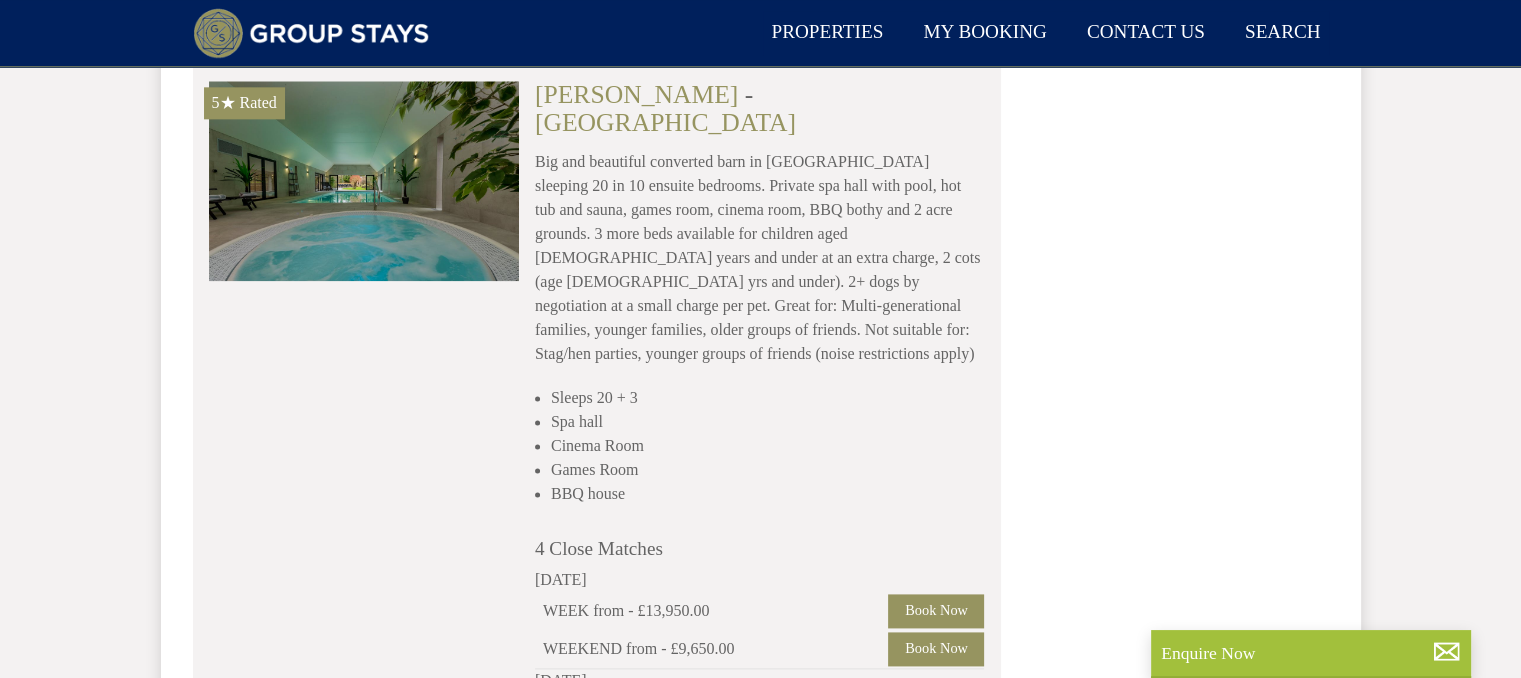 click on "Load More" at bounding box center (596, 2189) 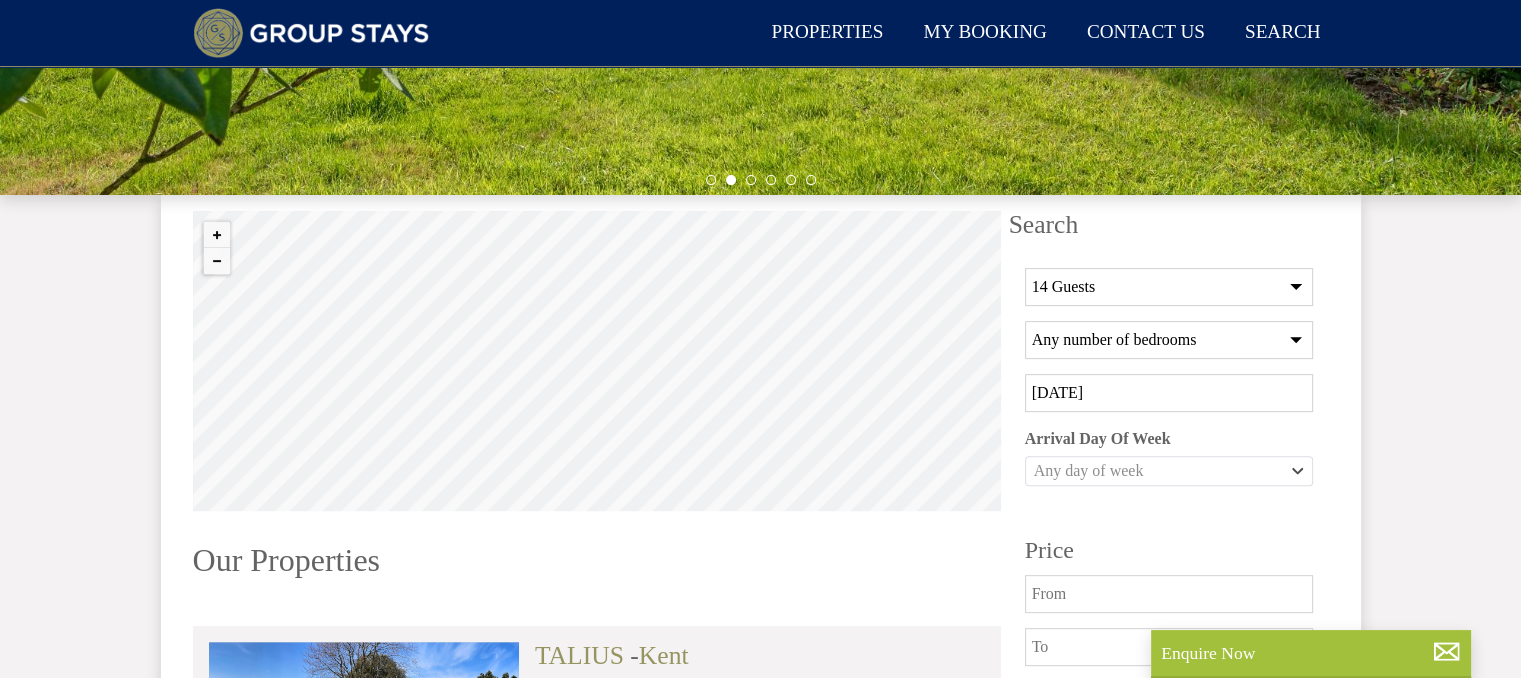 scroll, scrollTop: 617, scrollLeft: 0, axis: vertical 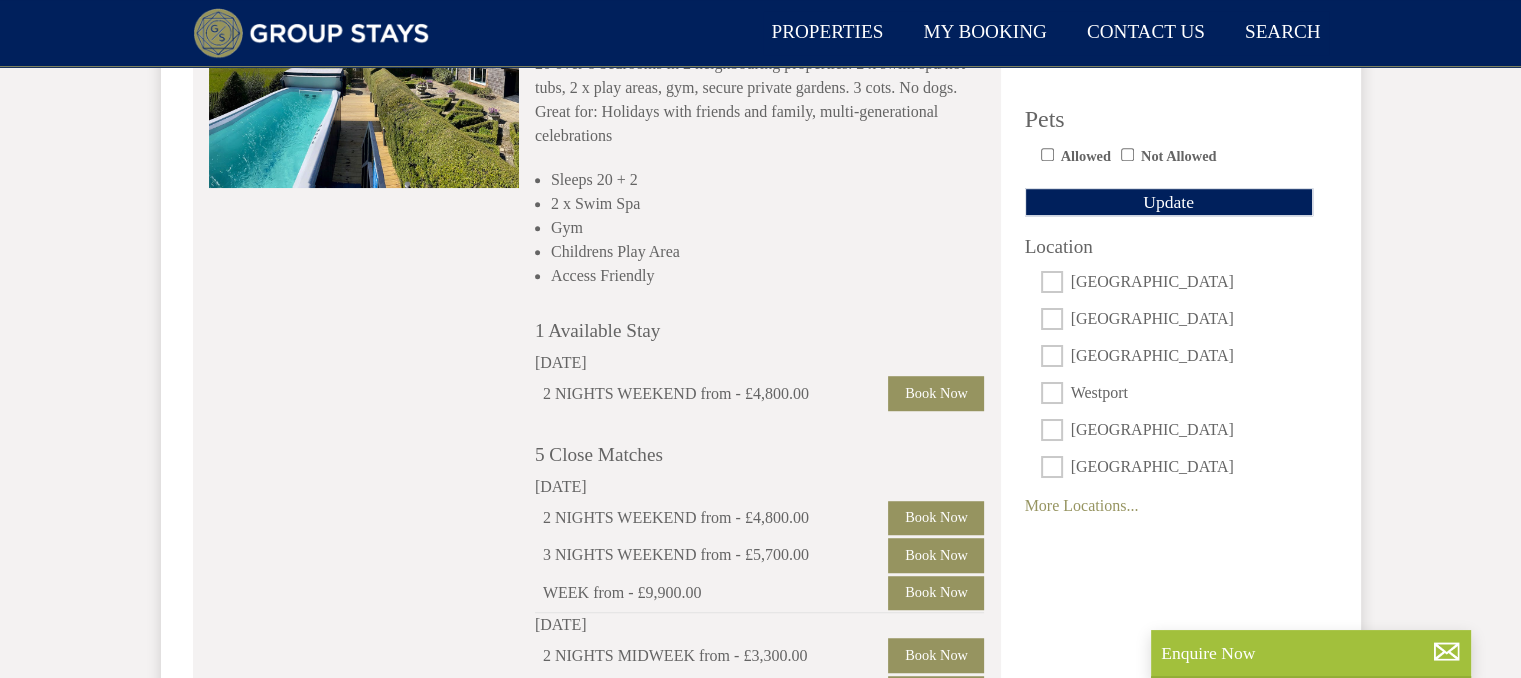 select on "14" 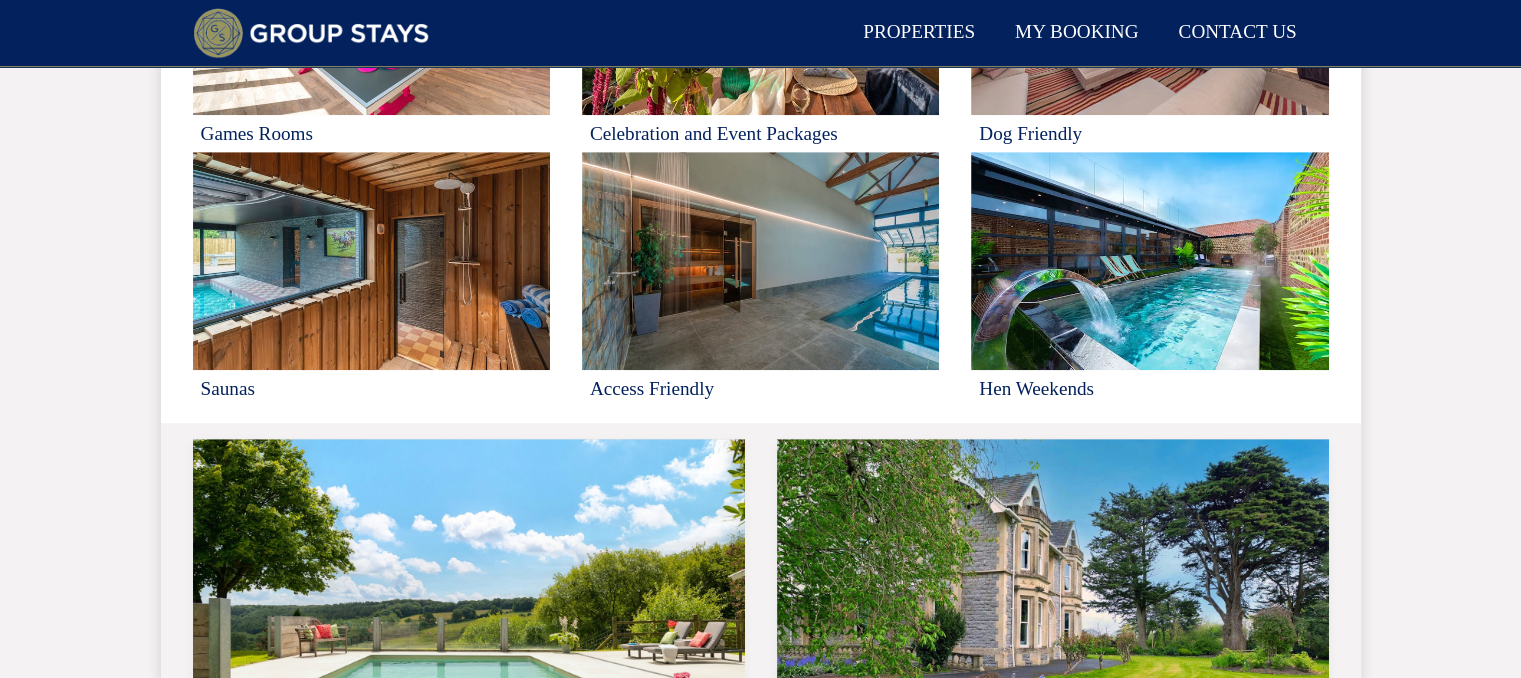 scroll, scrollTop: 330, scrollLeft: 0, axis: vertical 